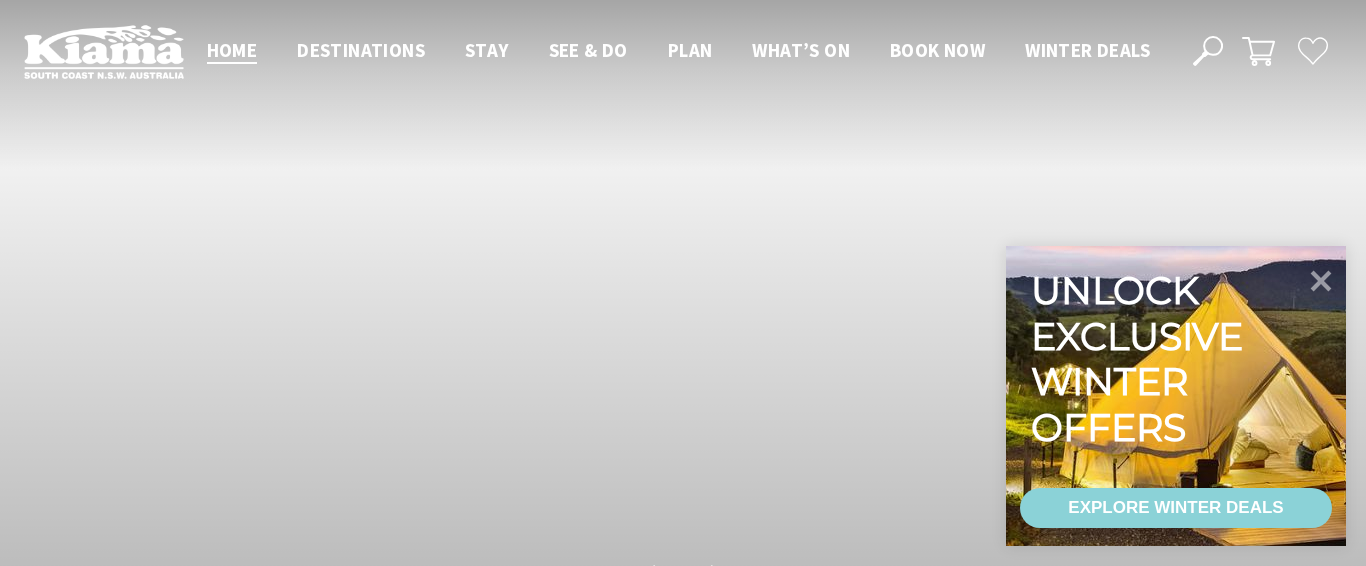 scroll, scrollTop: 0, scrollLeft: 0, axis: both 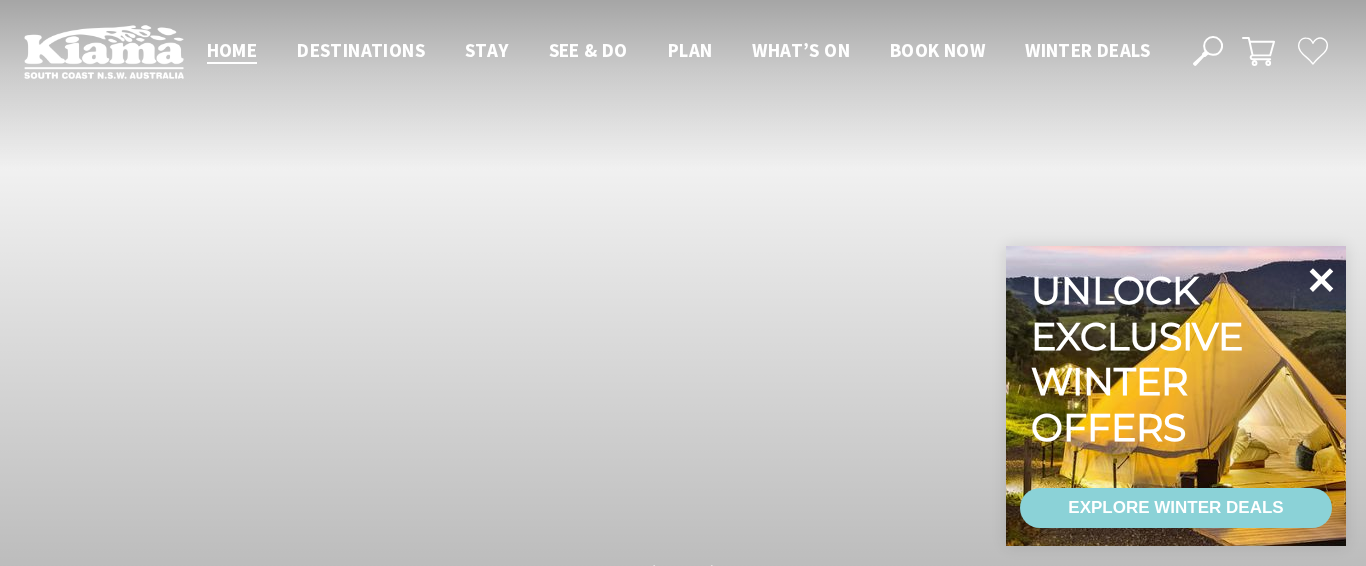 click 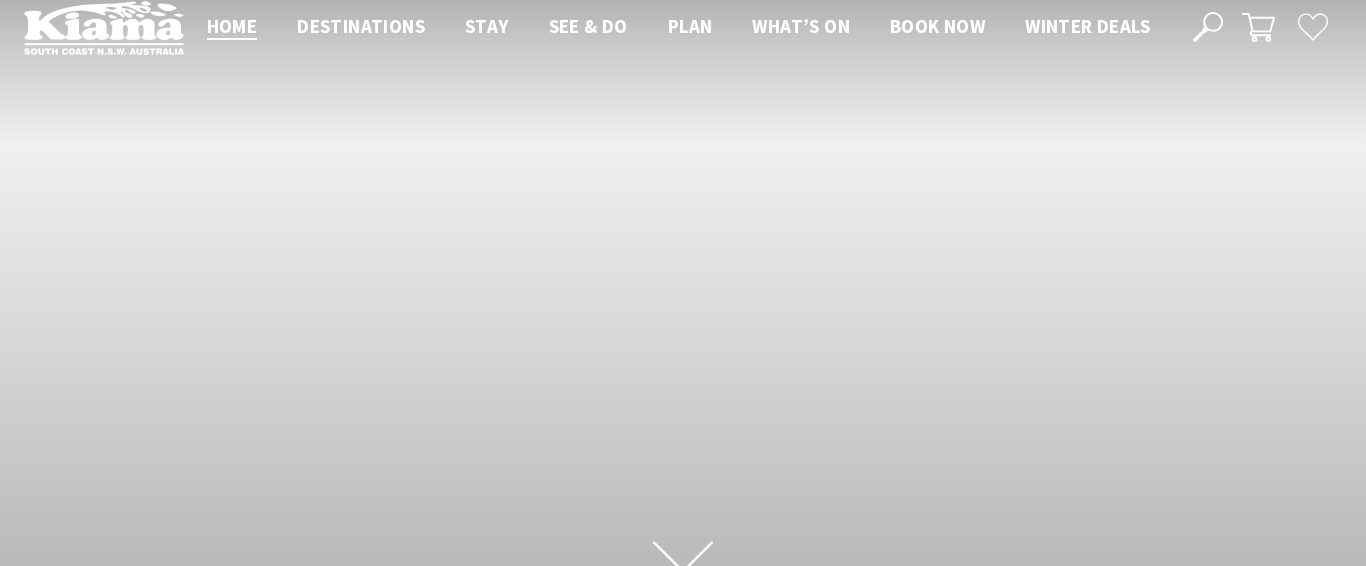 scroll, scrollTop: 0, scrollLeft: 0, axis: both 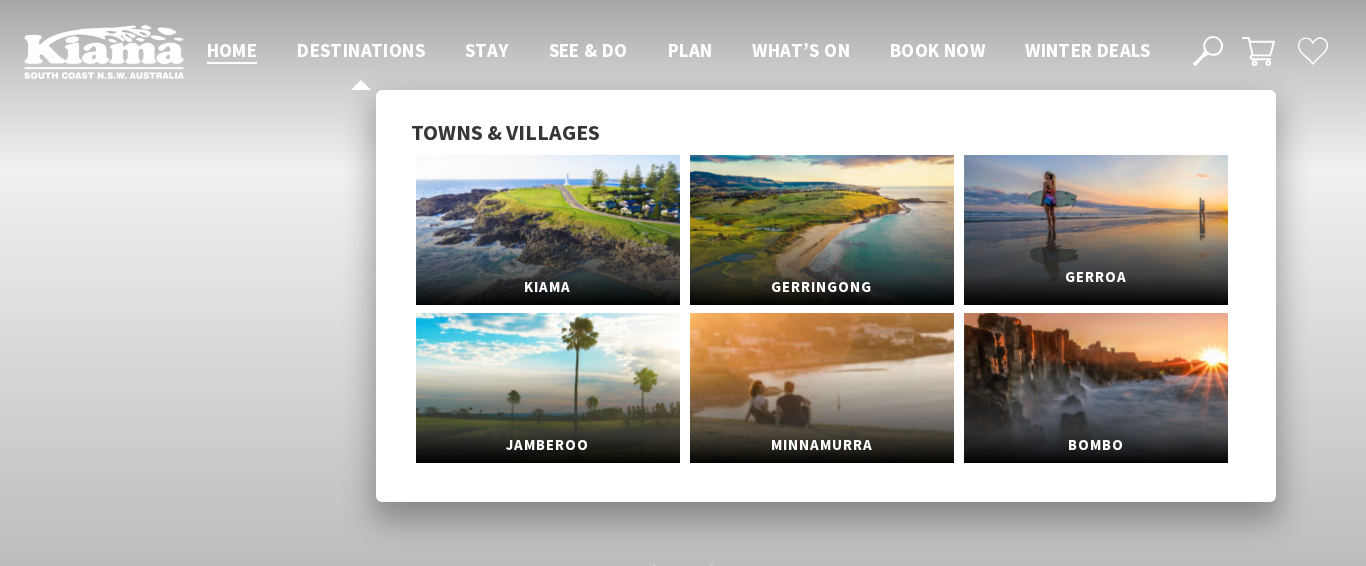 click on "Gerroa" at bounding box center [1096, 230] 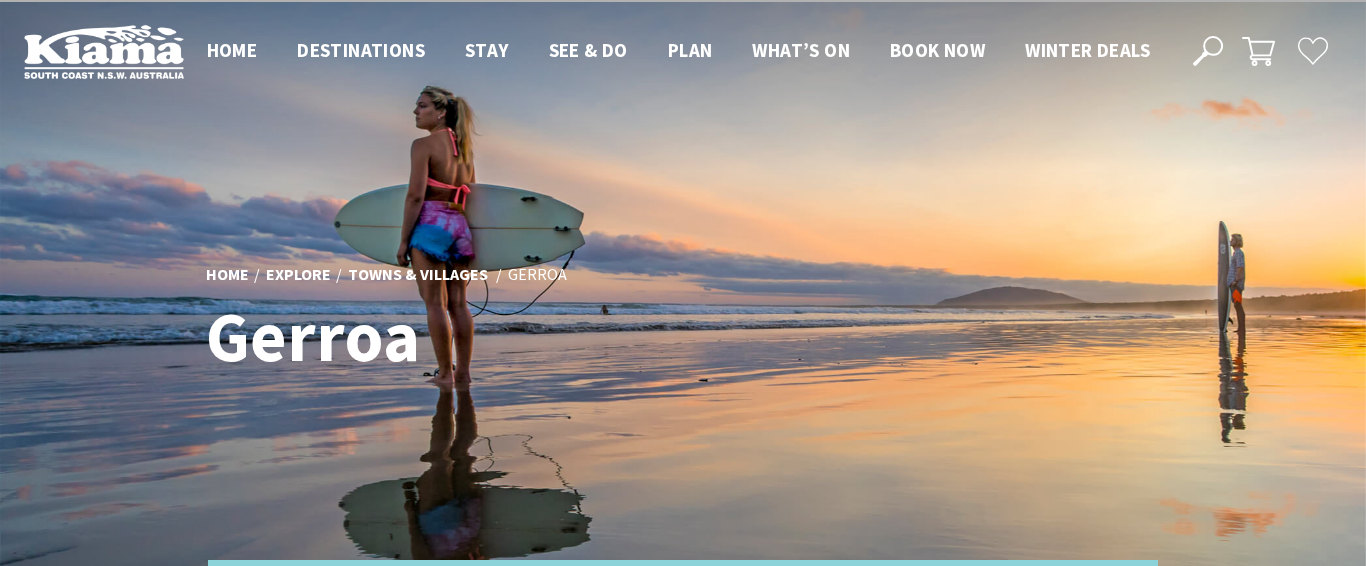 scroll, scrollTop: 31, scrollLeft: 0, axis: vertical 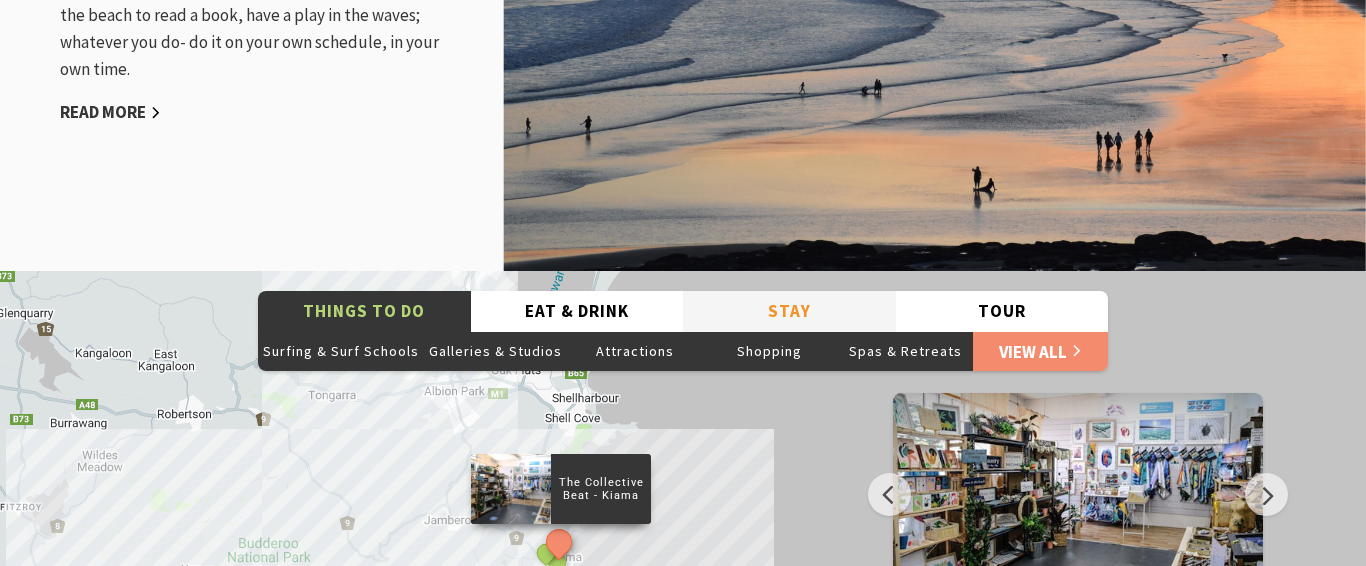 click on "Stay" at bounding box center [789, 311] 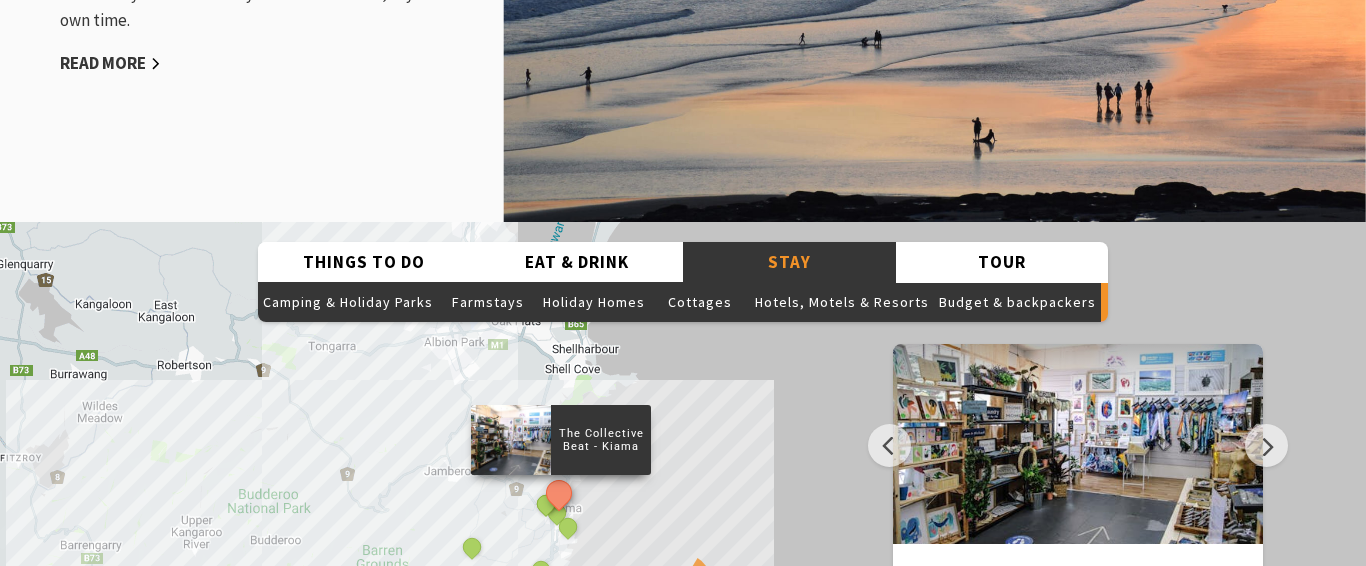 scroll, scrollTop: 2601, scrollLeft: 0, axis: vertical 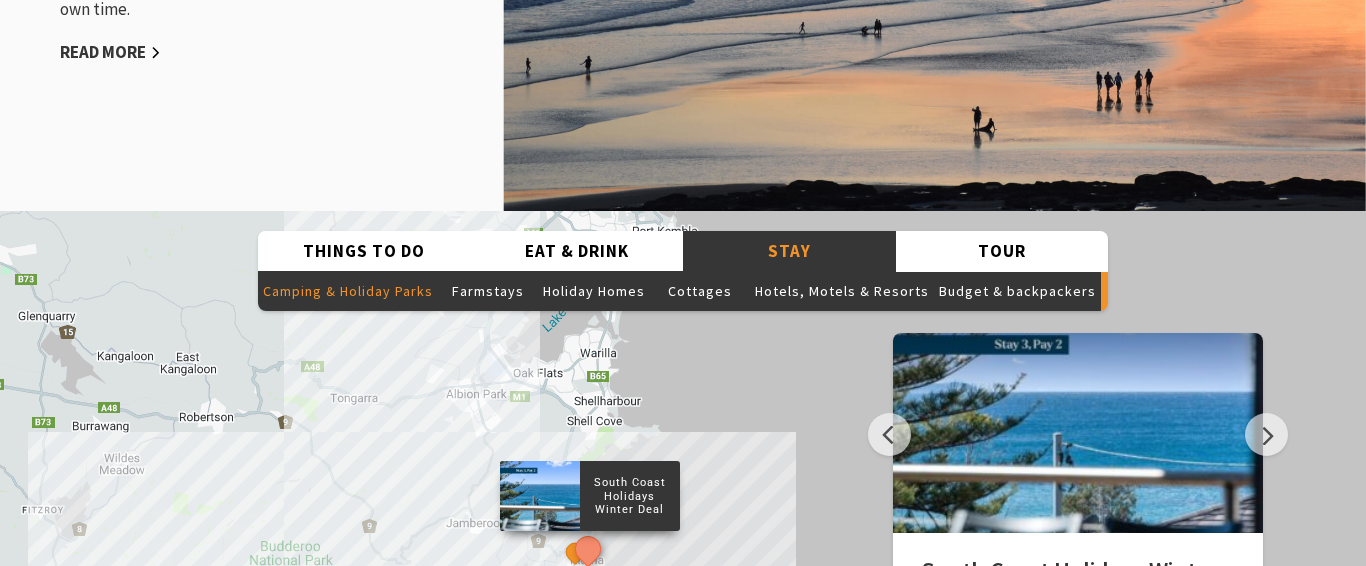 click on "Camping & Holiday Parks" at bounding box center (348, 291) 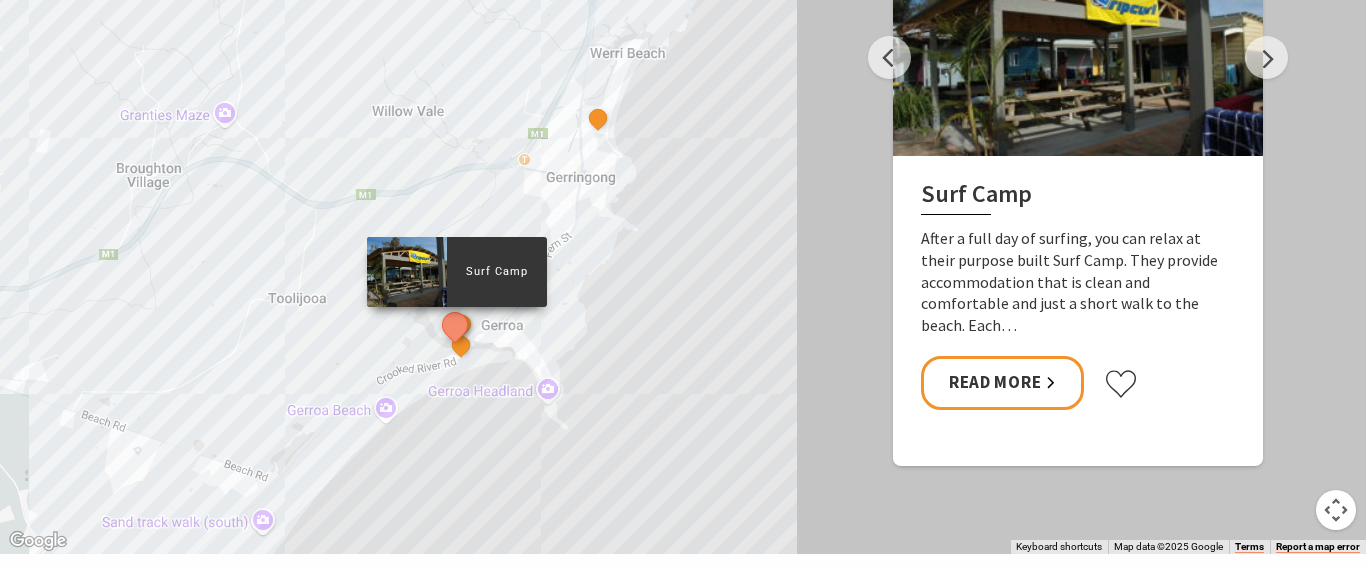 scroll, scrollTop: 2935, scrollLeft: 0, axis: vertical 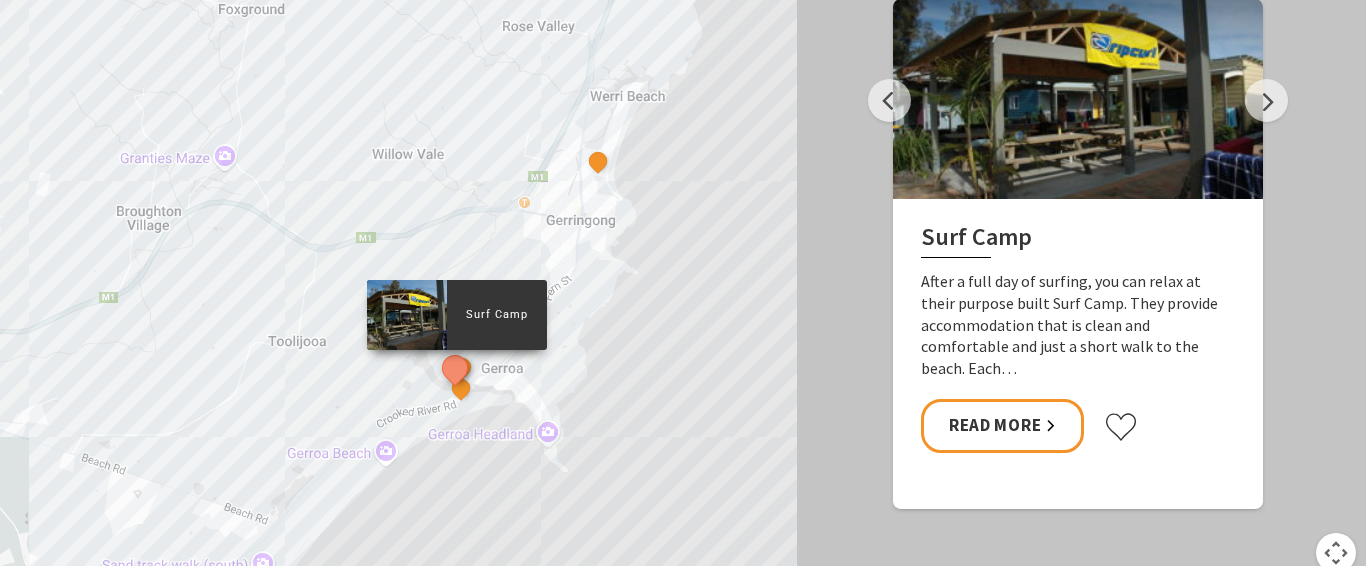 click on "Surf Camp" at bounding box center [497, 314] 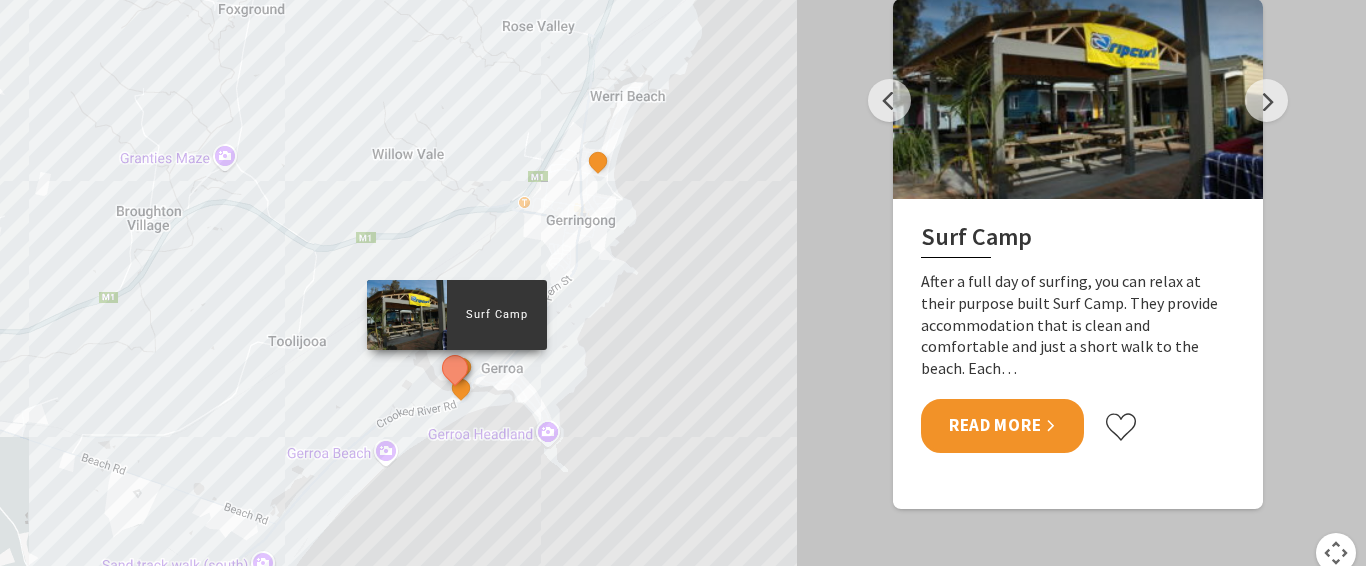 click on "Read More" at bounding box center (1002, 425) 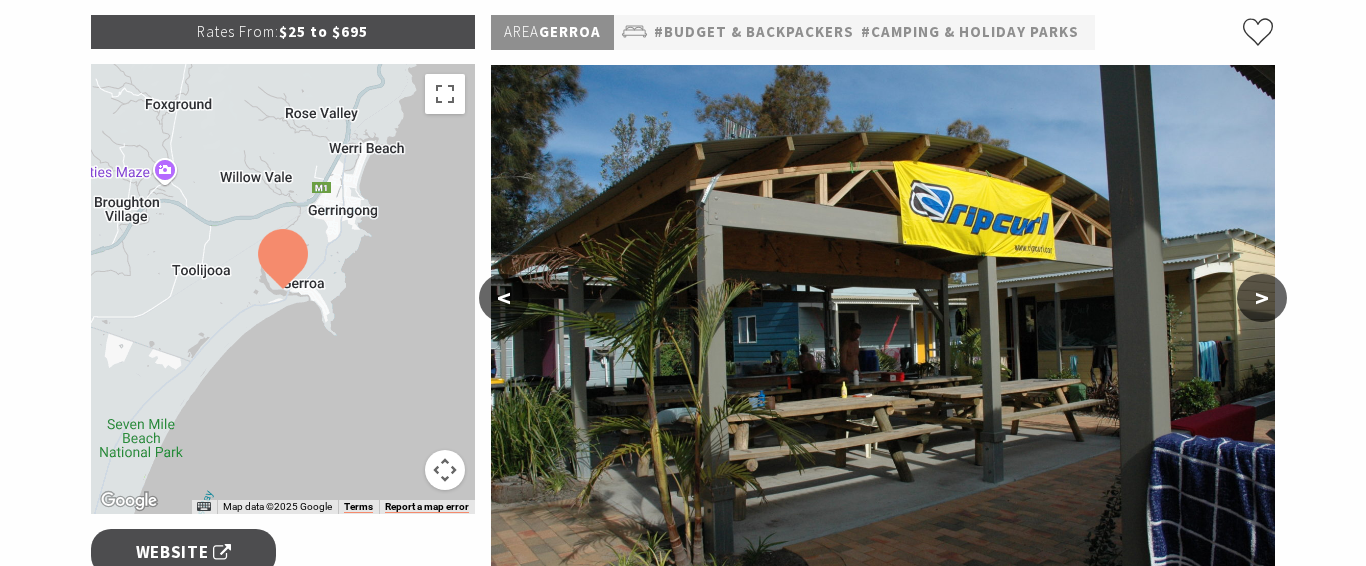scroll, scrollTop: 324, scrollLeft: 0, axis: vertical 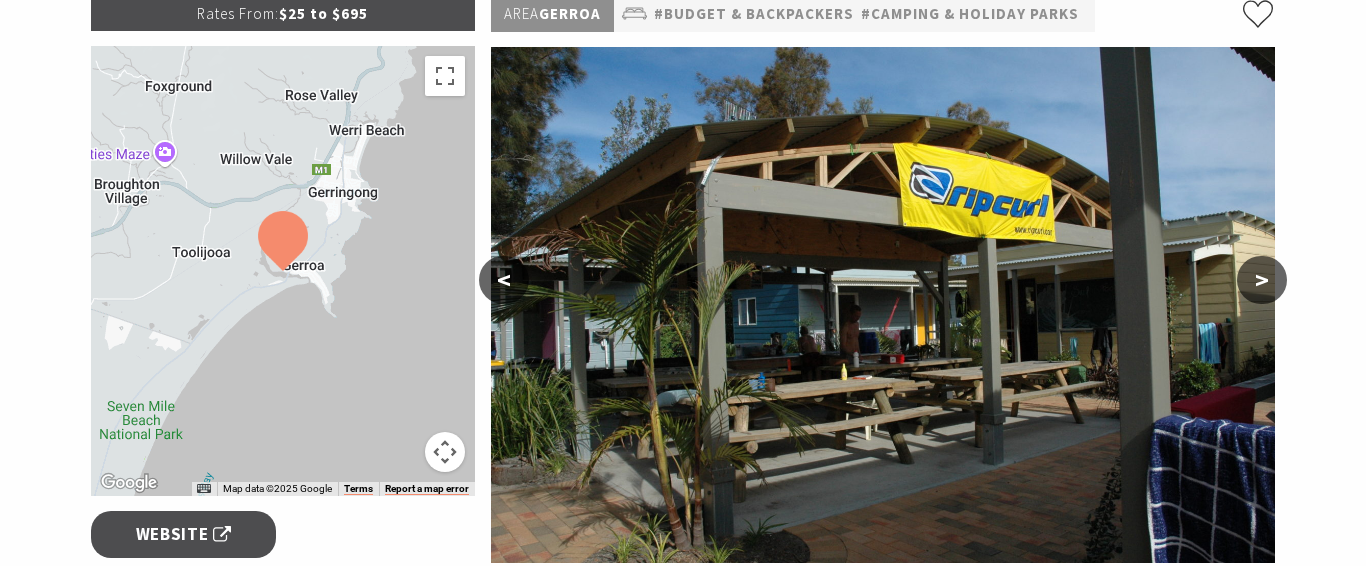 click on ">" at bounding box center [1262, 280] 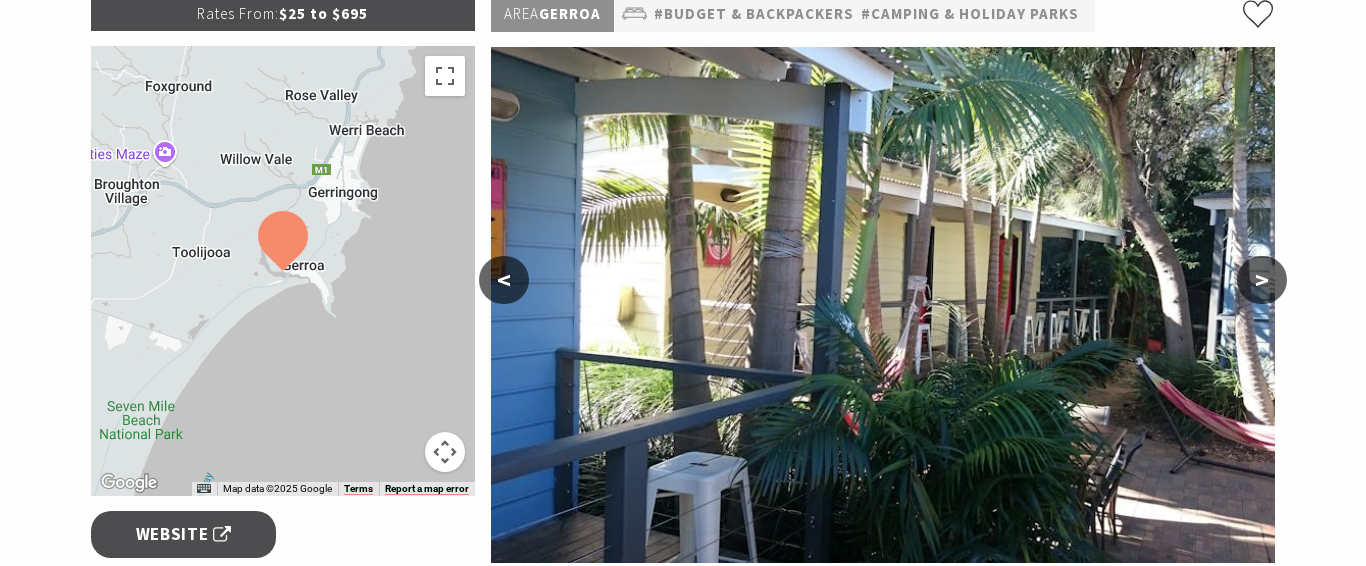 click on ">" at bounding box center (1262, 280) 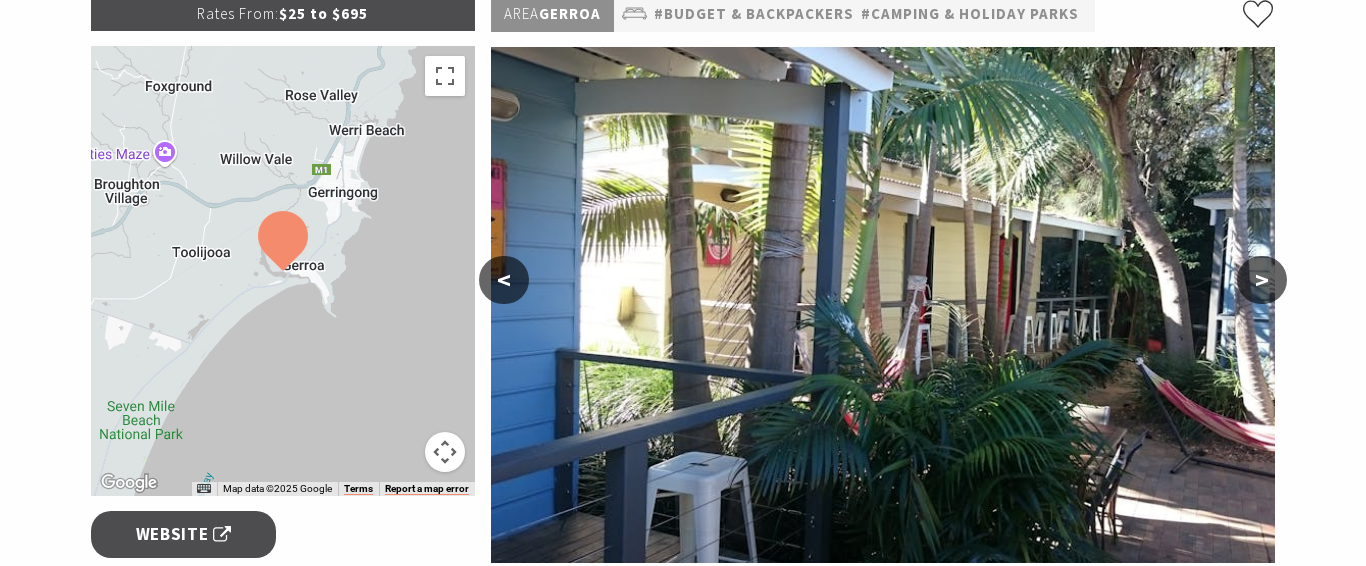 click on ">" at bounding box center [1262, 280] 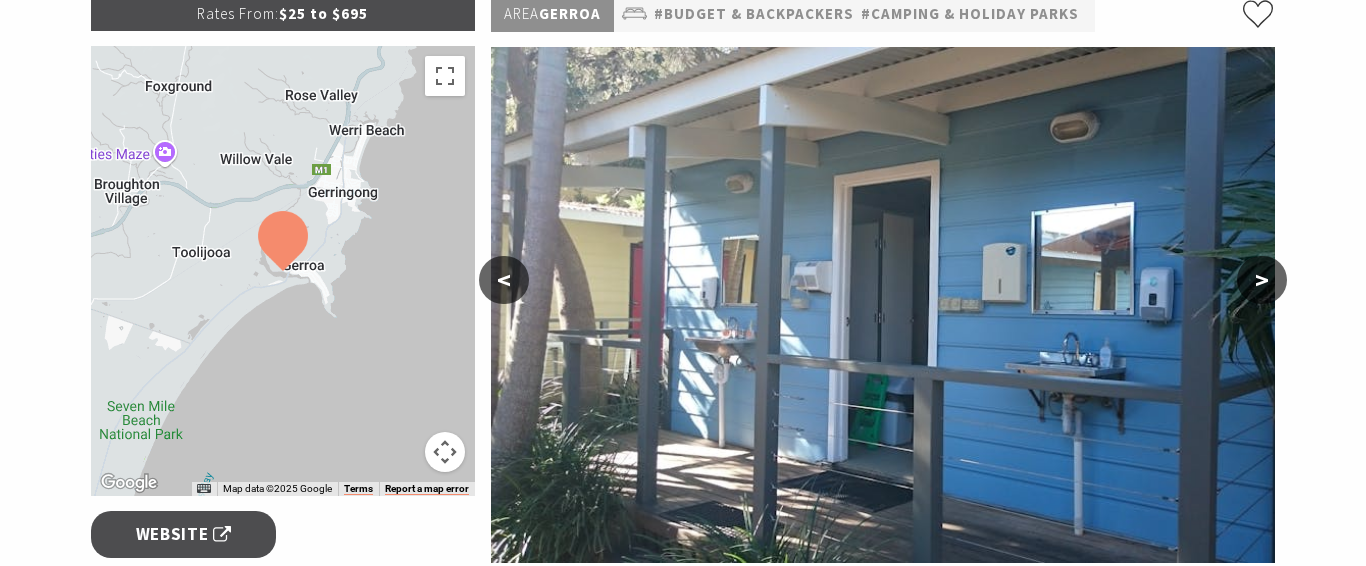 click on ">" at bounding box center [1262, 280] 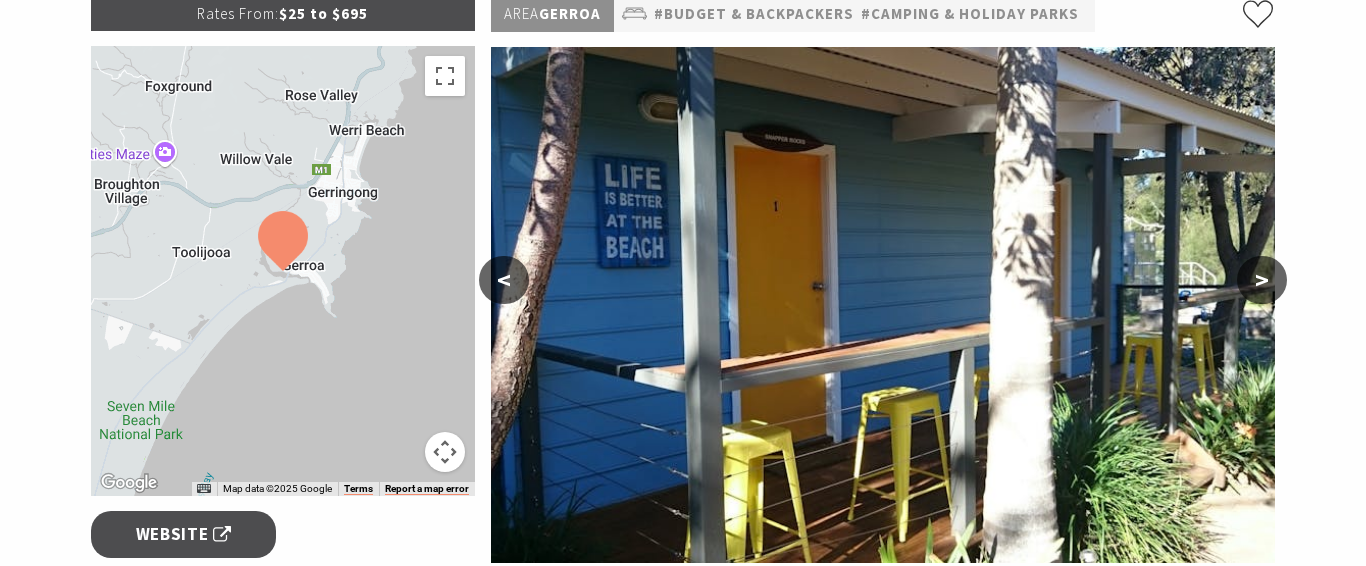 click on ">" at bounding box center [1262, 280] 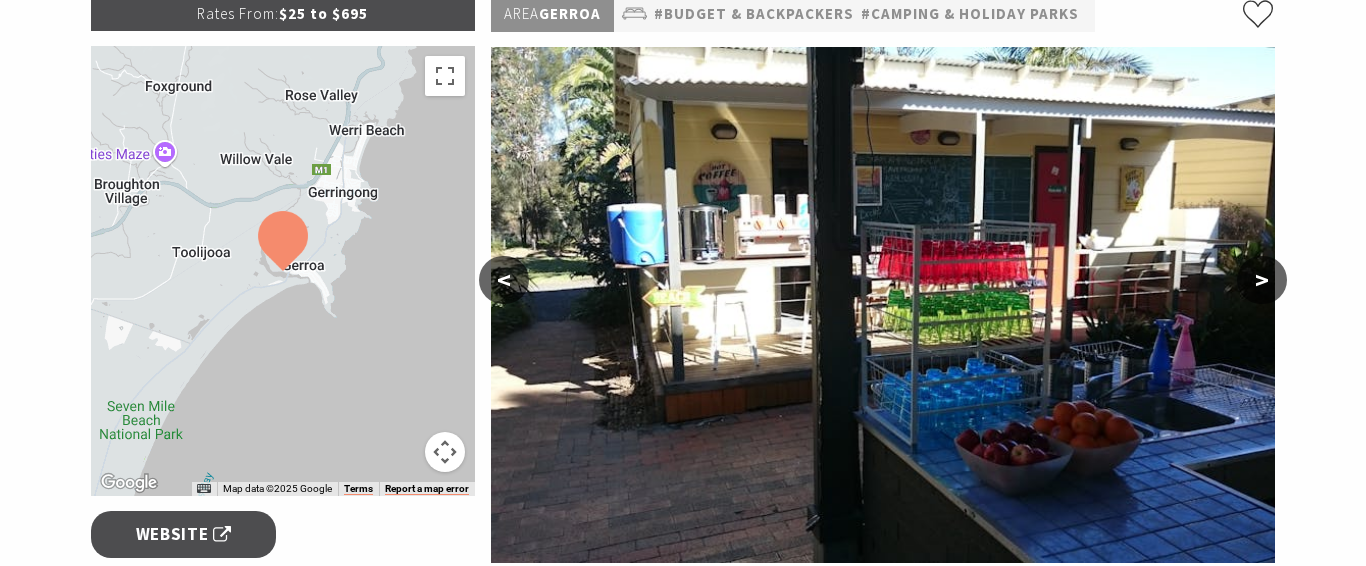 click on ">" at bounding box center [1262, 280] 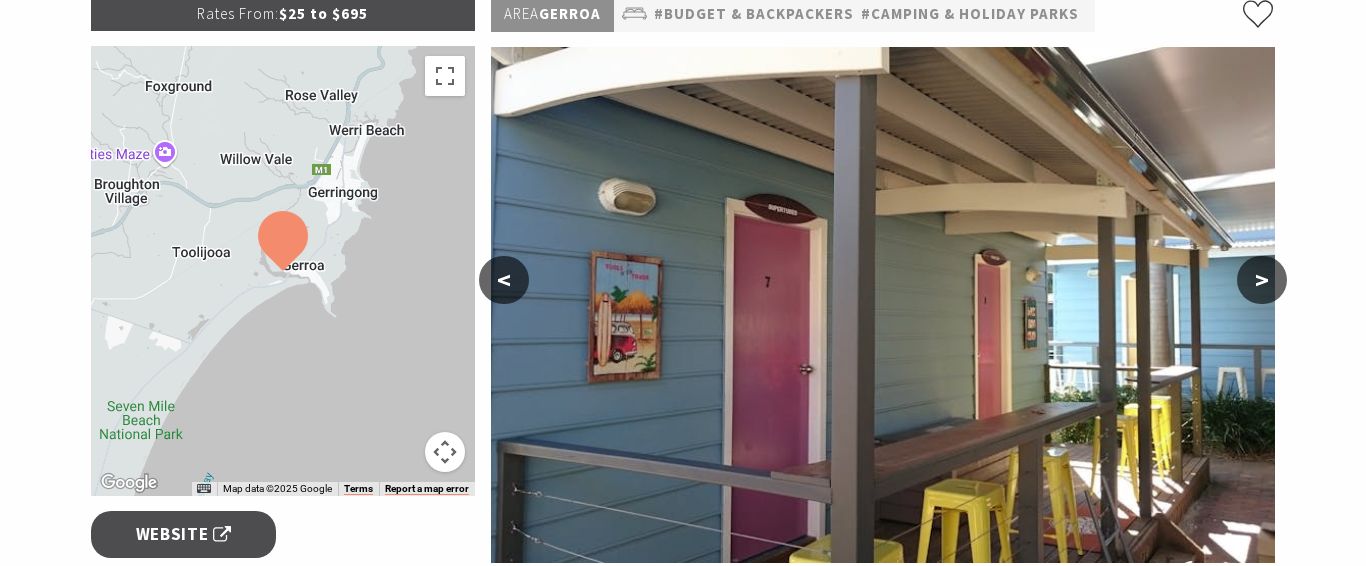 click on ">" at bounding box center (1262, 280) 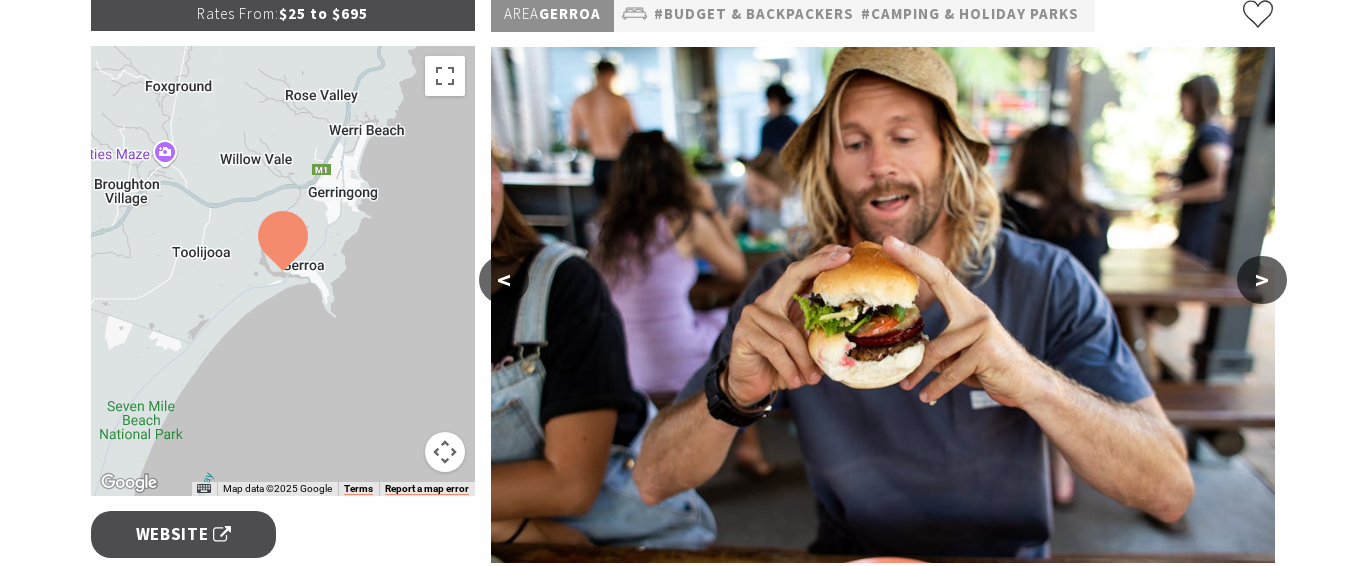 click on ">" at bounding box center (1262, 280) 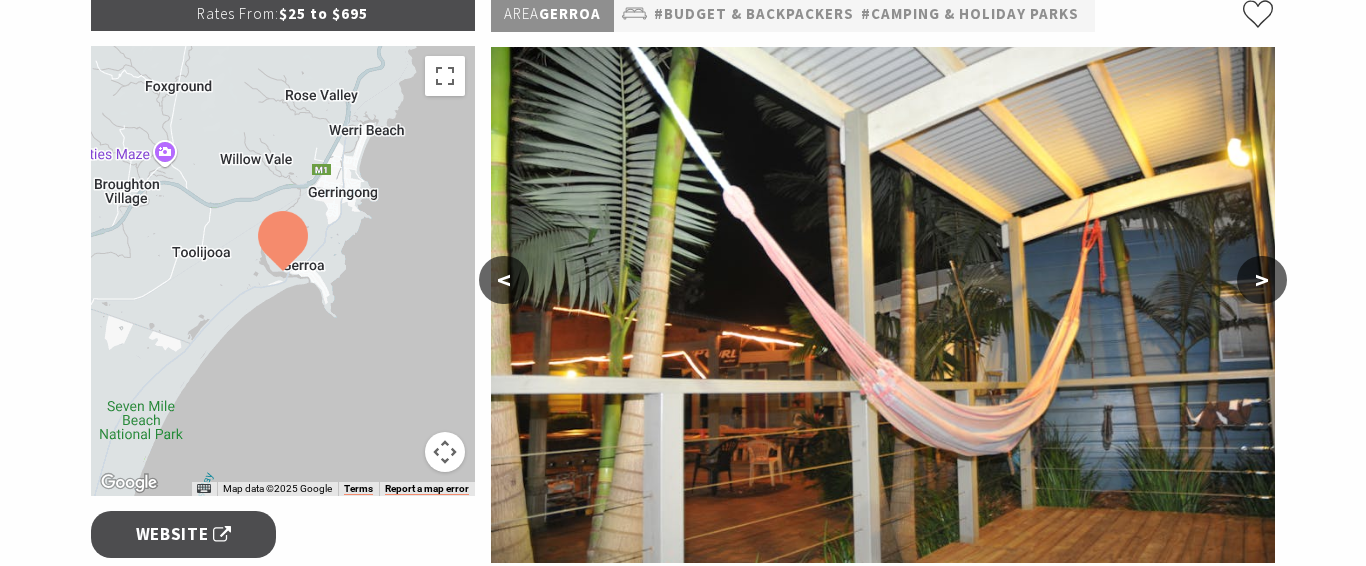 click on ">" at bounding box center [1262, 280] 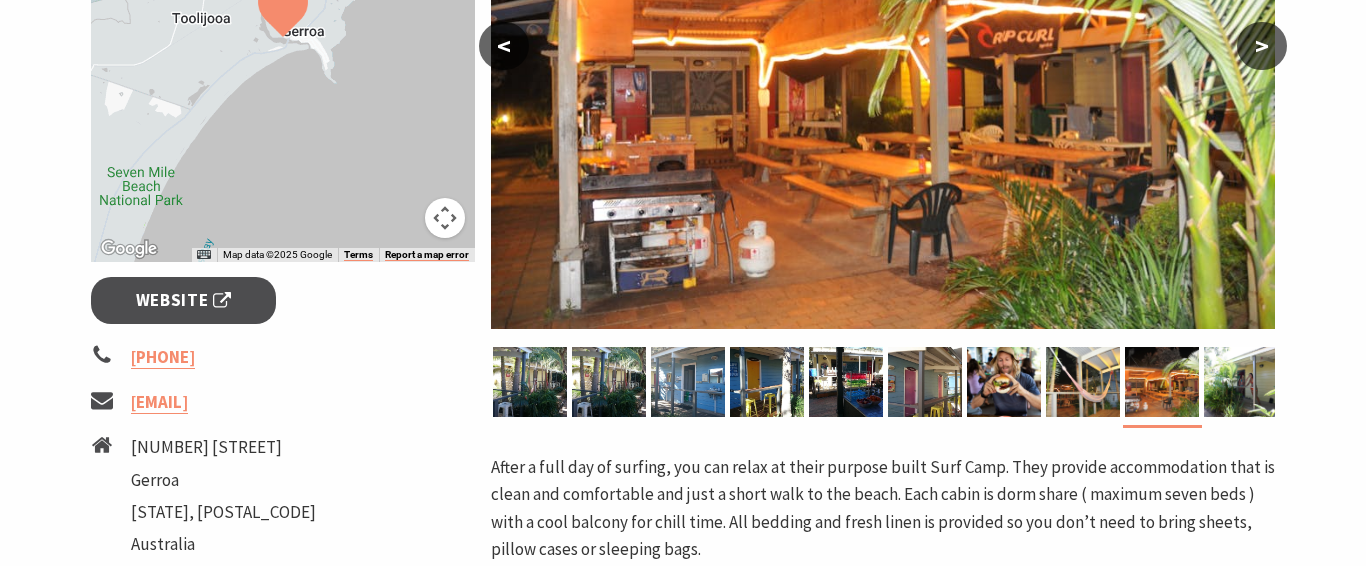 scroll, scrollTop: 0, scrollLeft: 0, axis: both 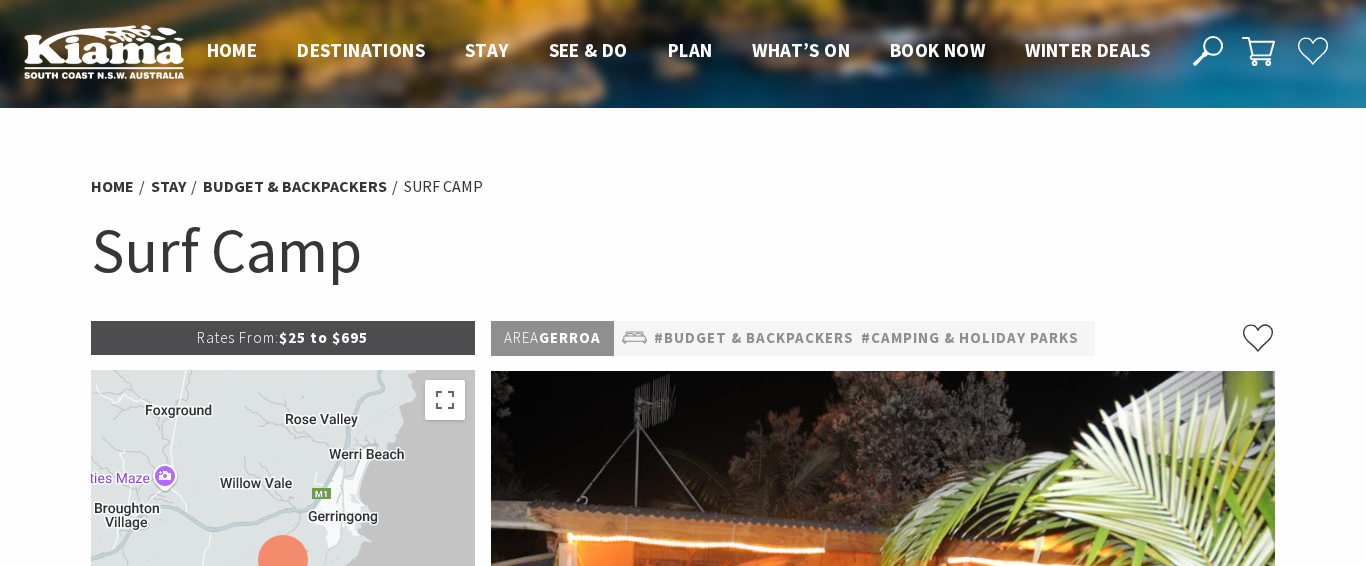 click on "Stay" at bounding box center [168, 186] 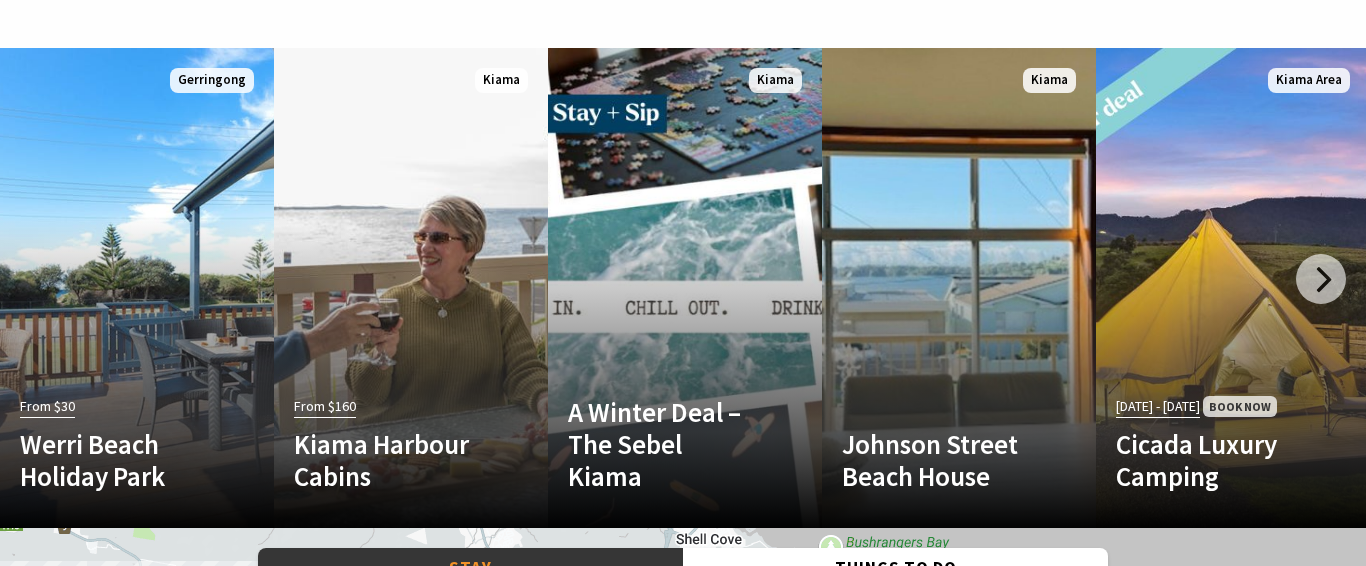 scroll, scrollTop: 1176, scrollLeft: 0, axis: vertical 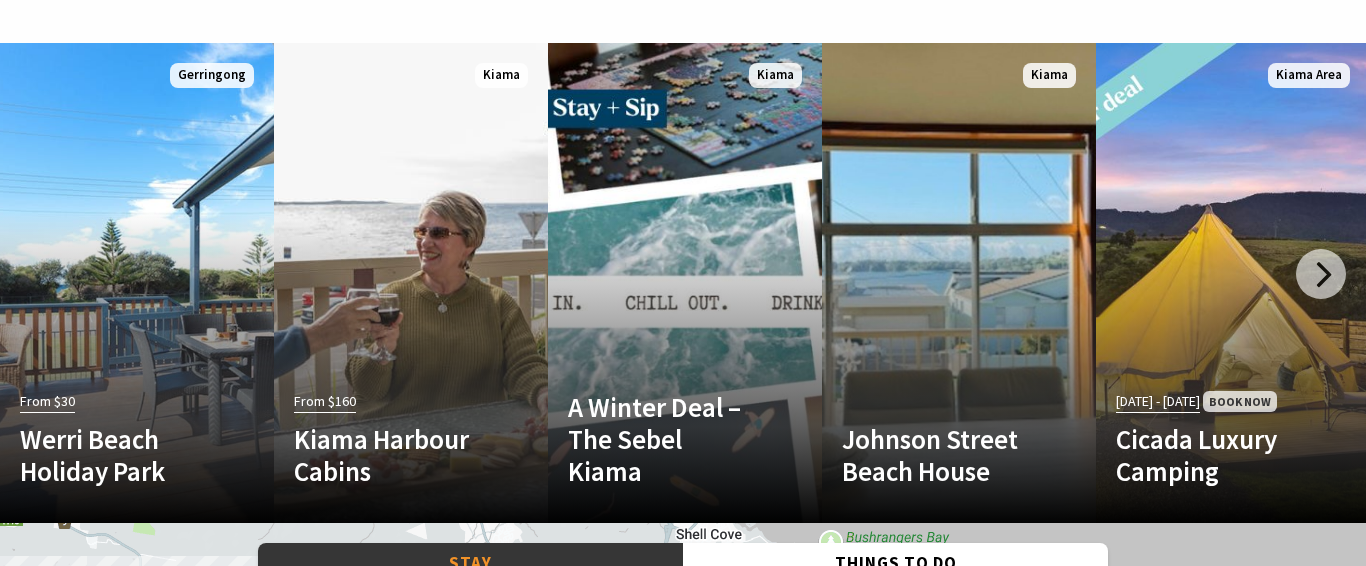 click on "From $30
Werri Beach Holiday Park
Located on the beach between two spectacular headlands with rock swimming pools at one…
Read More
Gerringong" at bounding box center [137, 283] 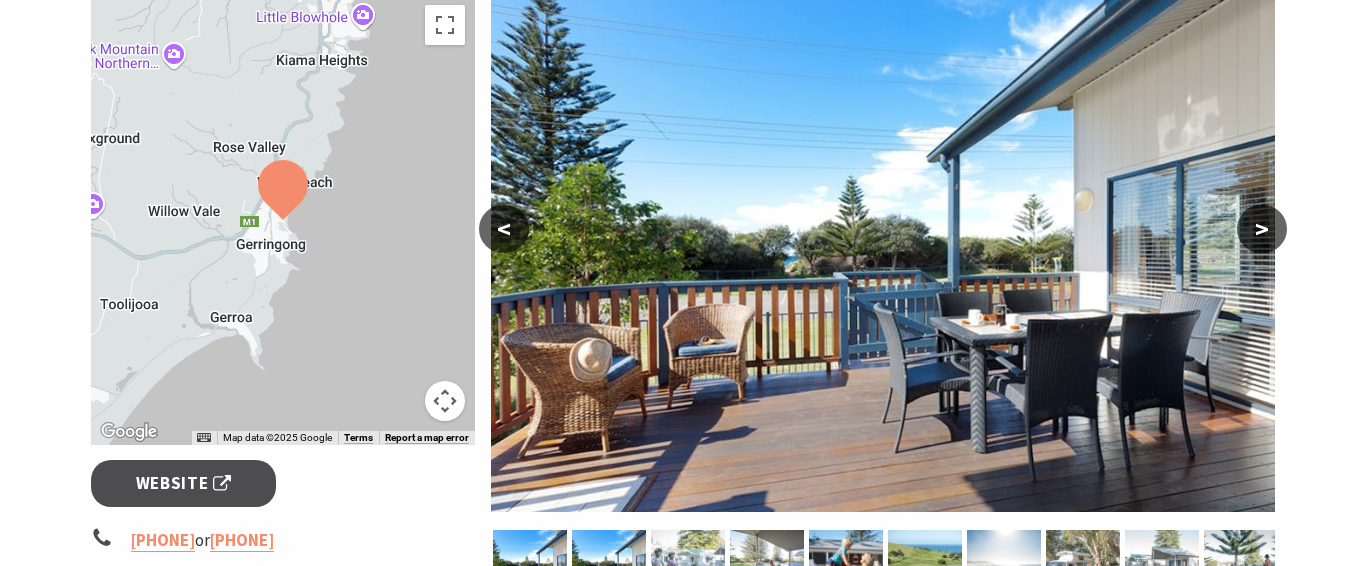 scroll, scrollTop: 362, scrollLeft: 0, axis: vertical 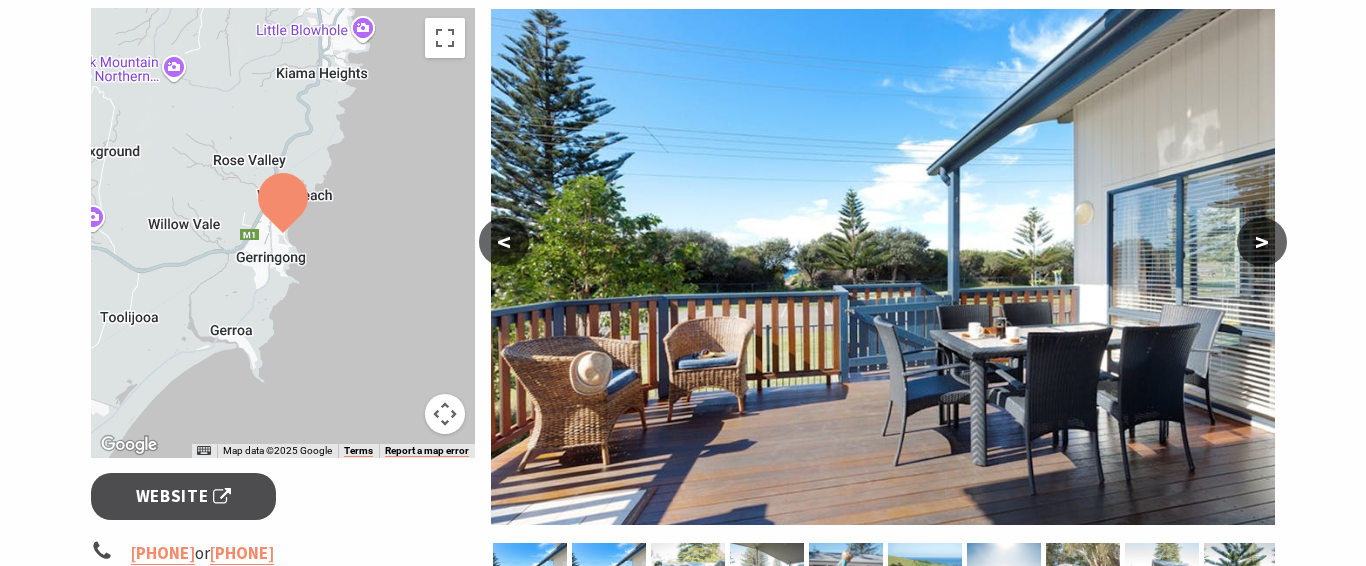 click on ">" at bounding box center [1262, 242] 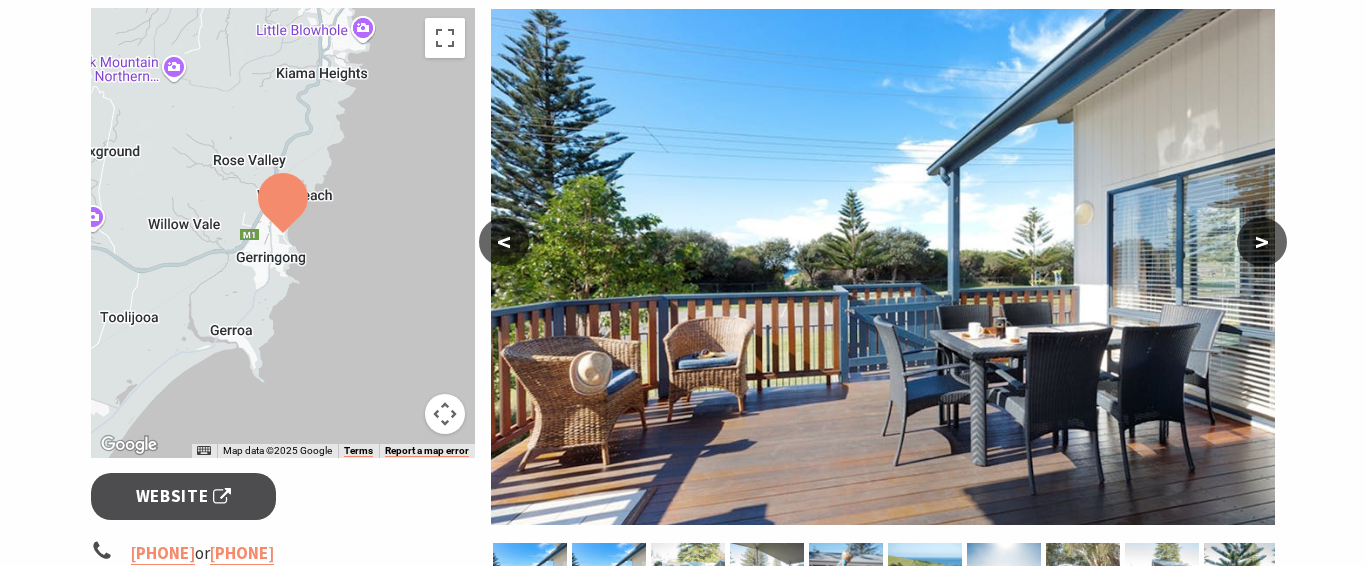 click on ">" at bounding box center [1262, 242] 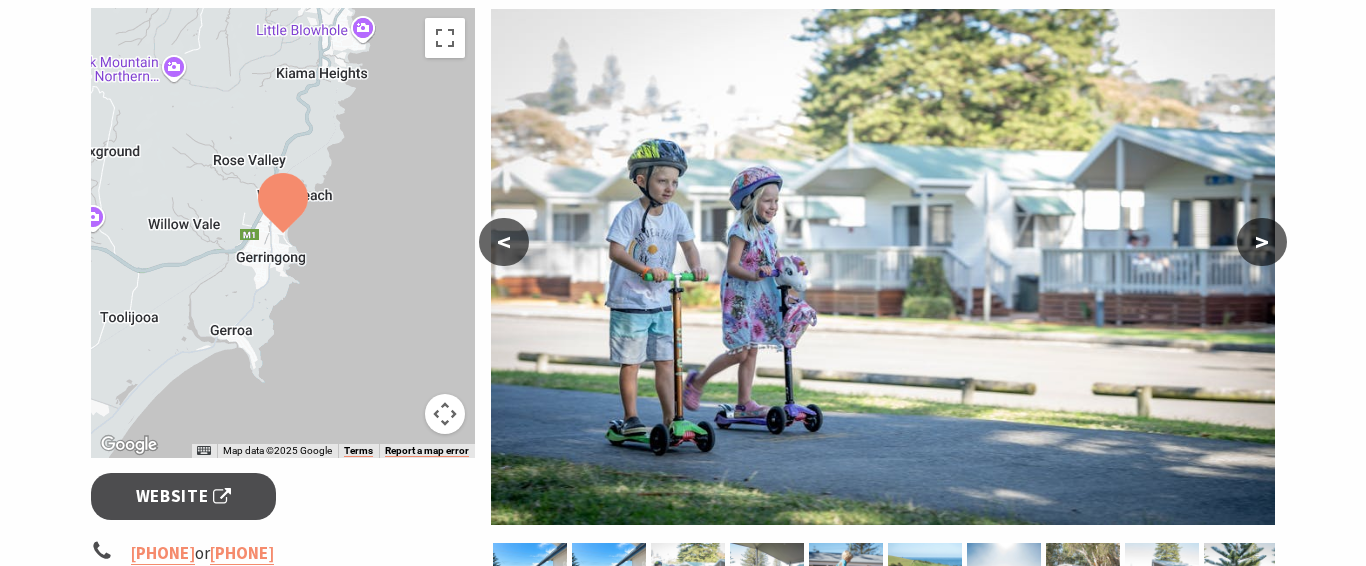 click on ">" at bounding box center (1262, 242) 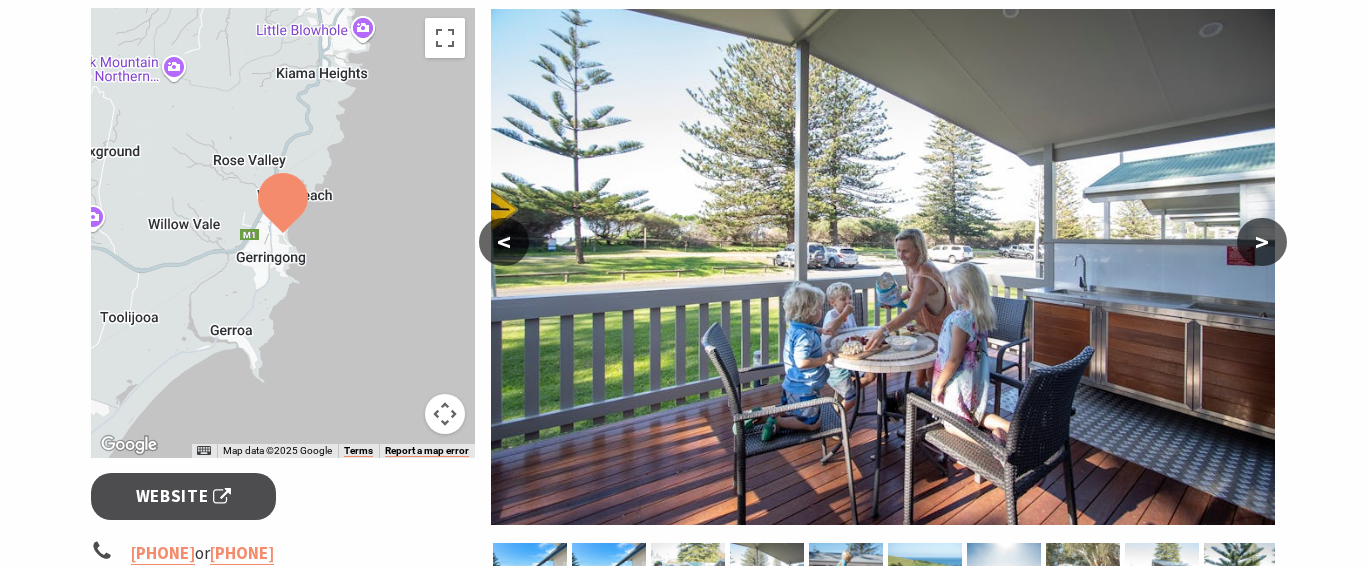 click on ">" at bounding box center [1262, 242] 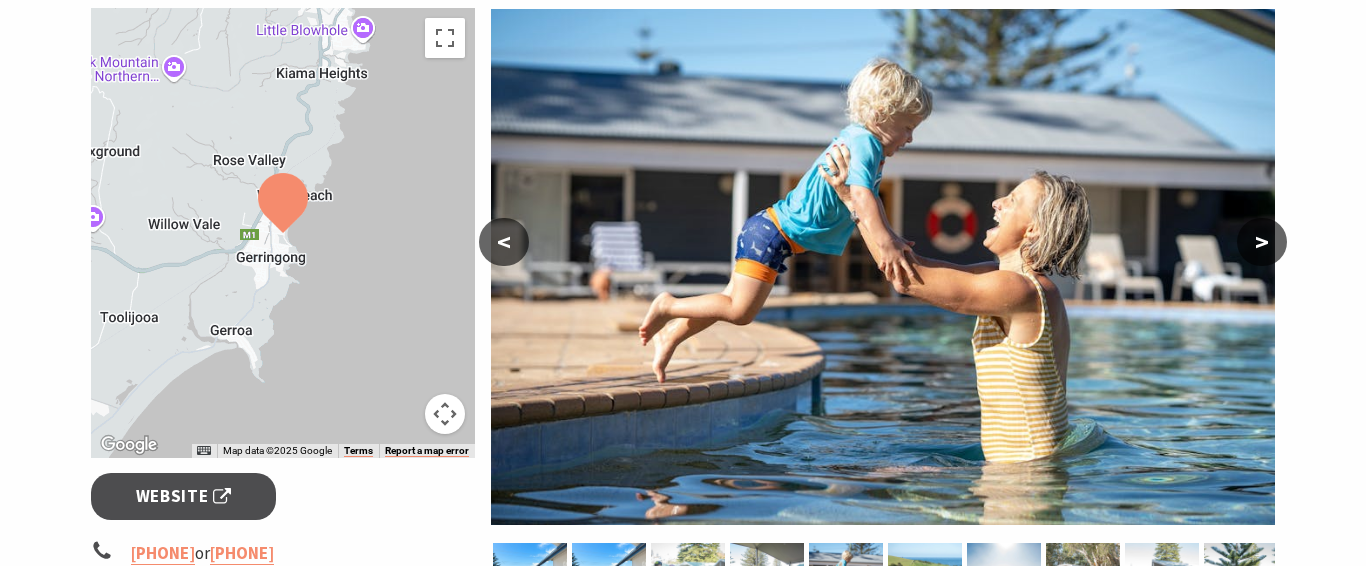 click on ">" at bounding box center [1262, 242] 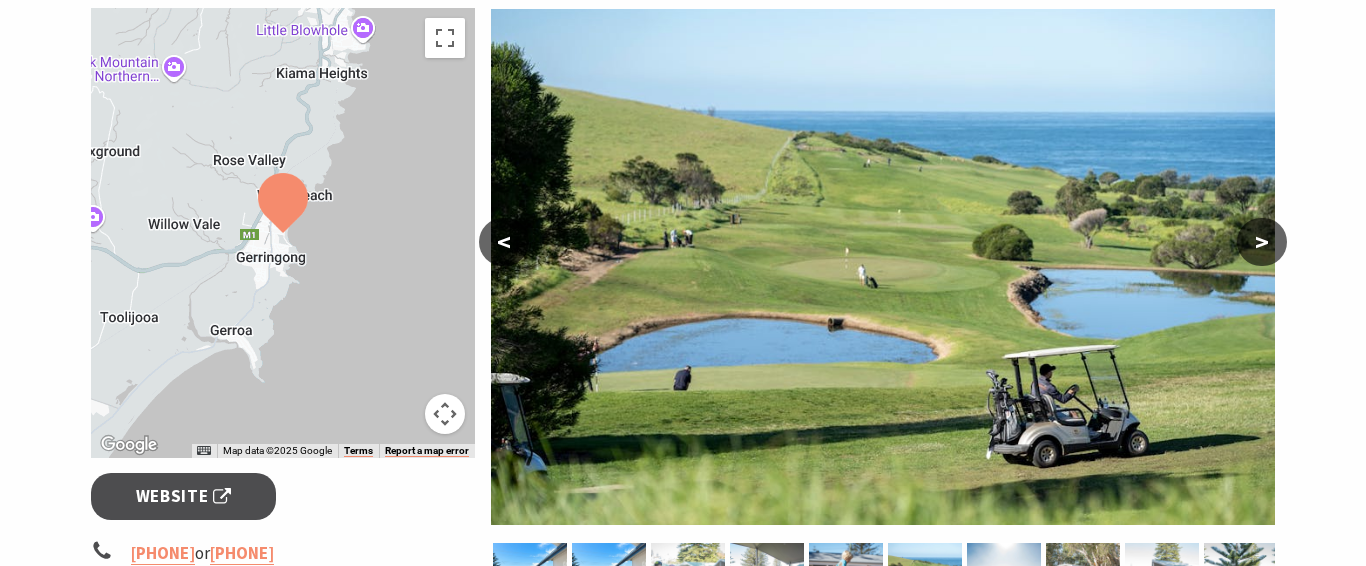 click on ">" at bounding box center (1262, 242) 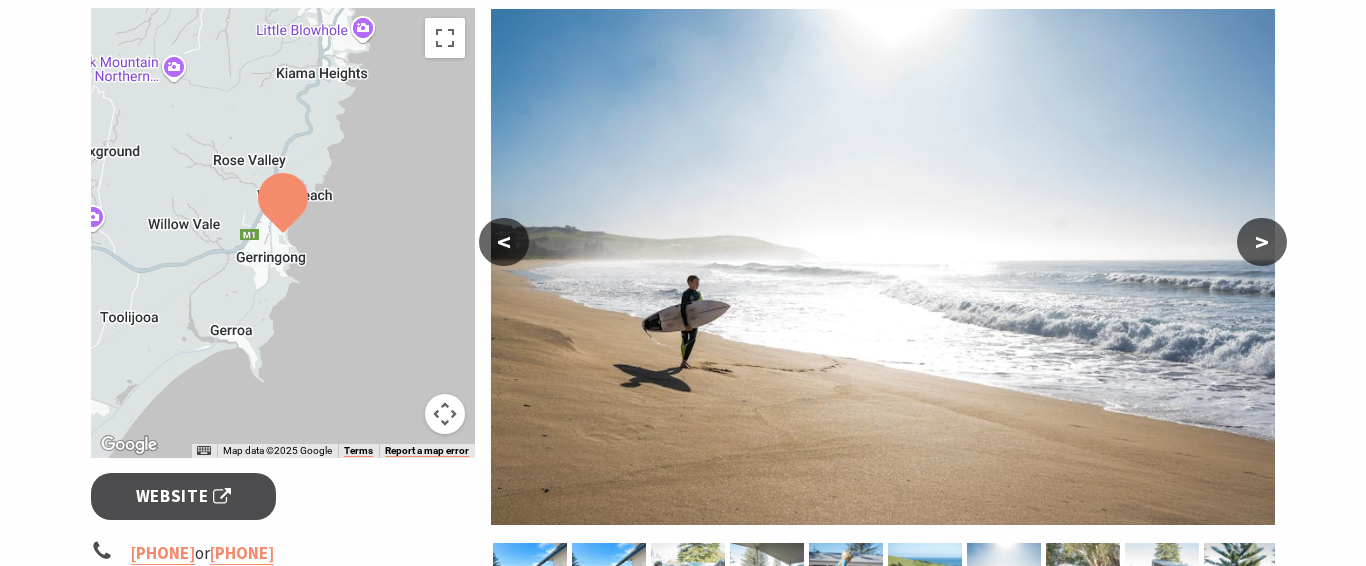 click on ">" at bounding box center (1262, 242) 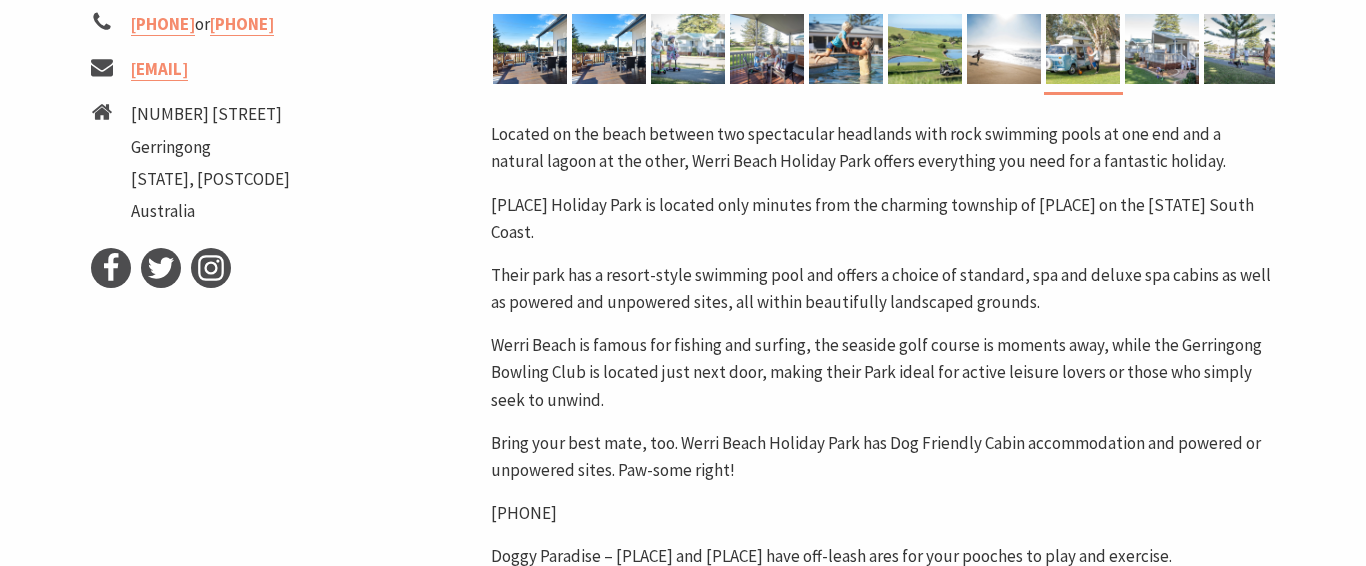 scroll, scrollTop: 895, scrollLeft: 0, axis: vertical 